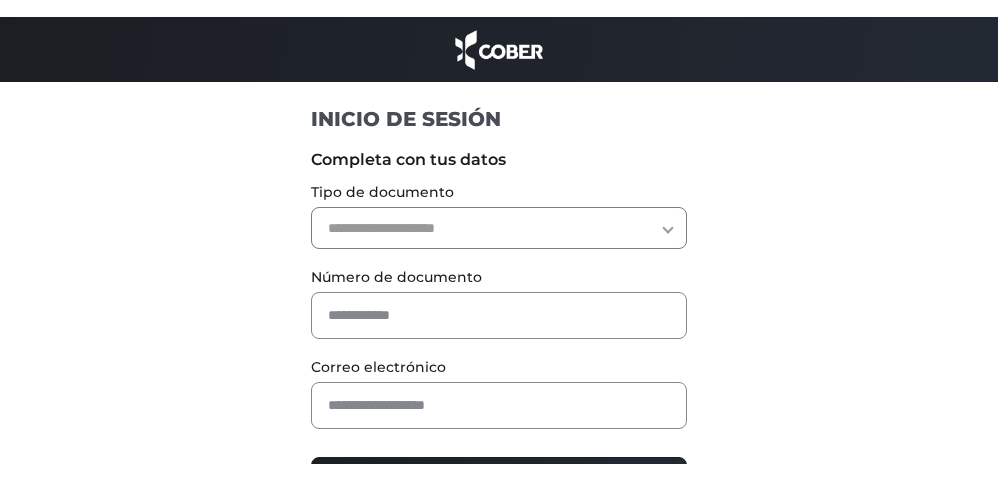 scroll, scrollTop: 0, scrollLeft: 0, axis: both 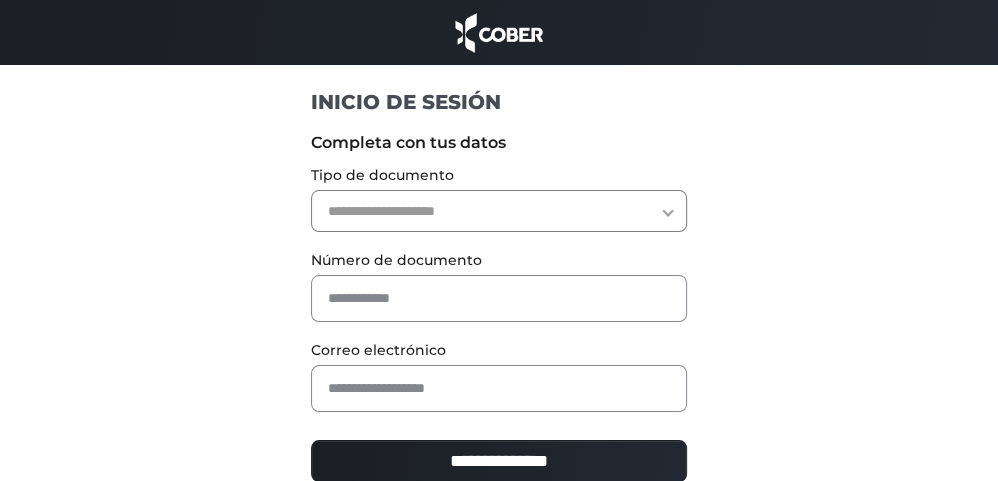 click on "**********" at bounding box center [499, 211] 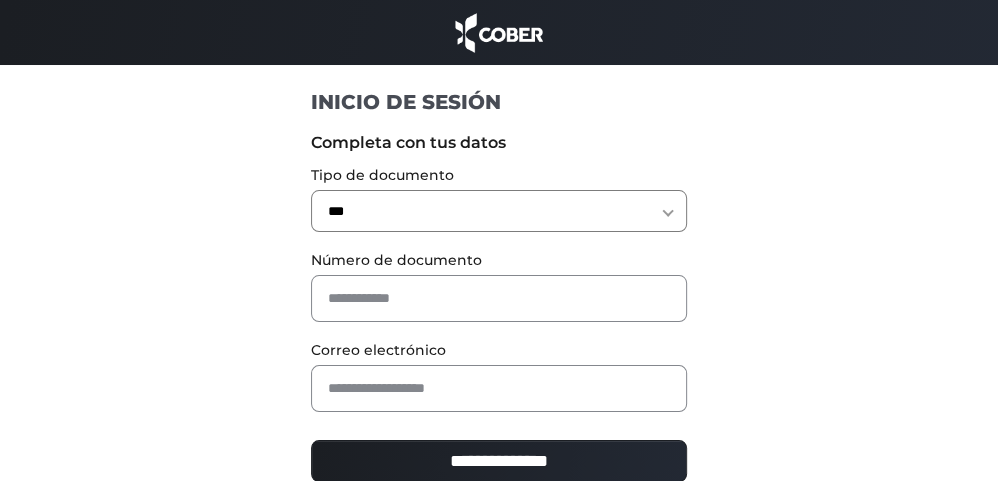 click on "**********" at bounding box center [499, 211] 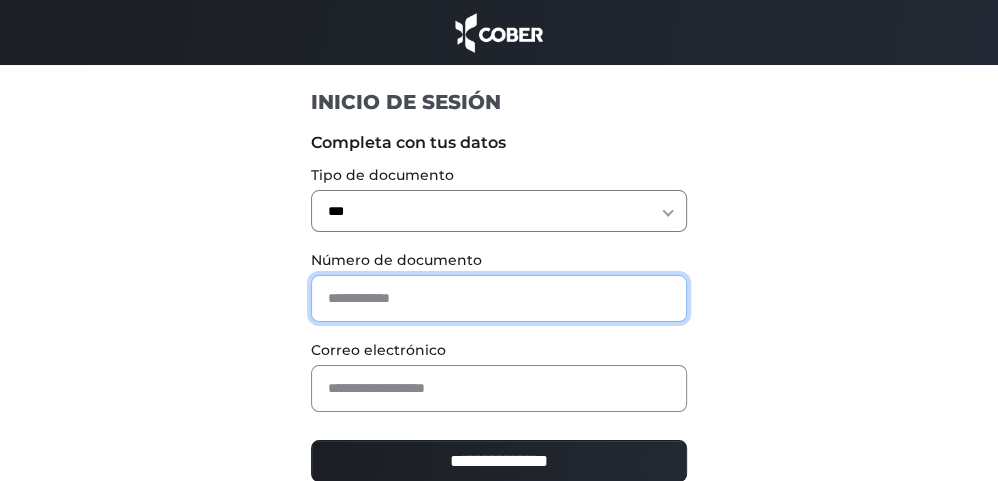 click at bounding box center [499, 298] 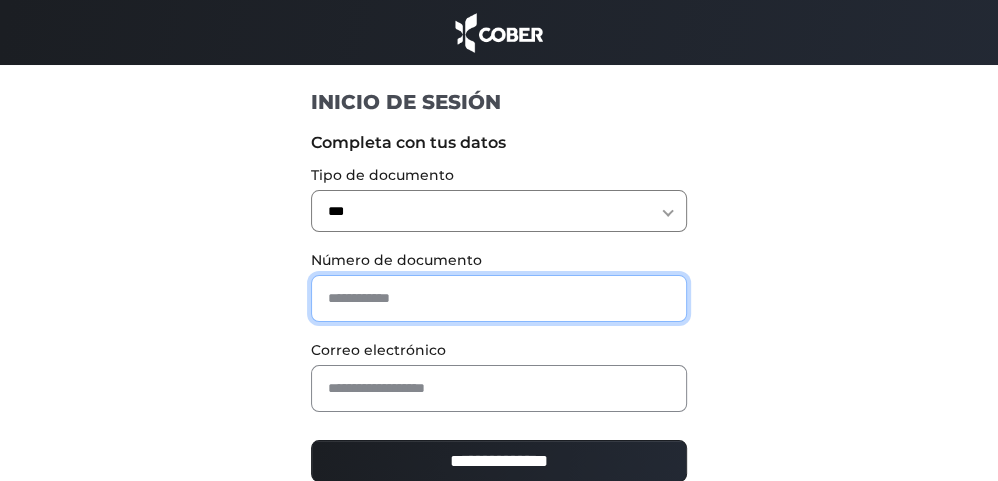 type on "********" 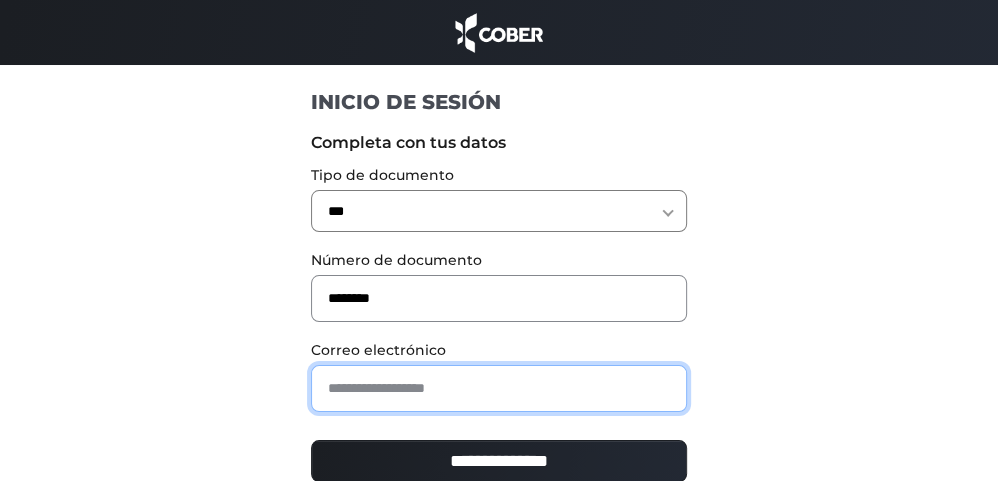 click at bounding box center [499, 388] 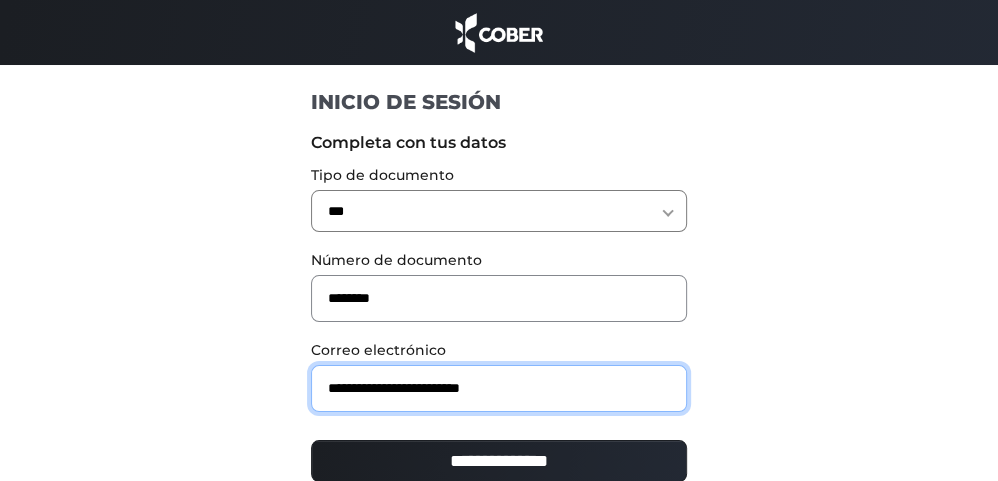 drag, startPoint x: 473, startPoint y: 387, endPoint x: 449, endPoint y: 390, distance: 24.186773 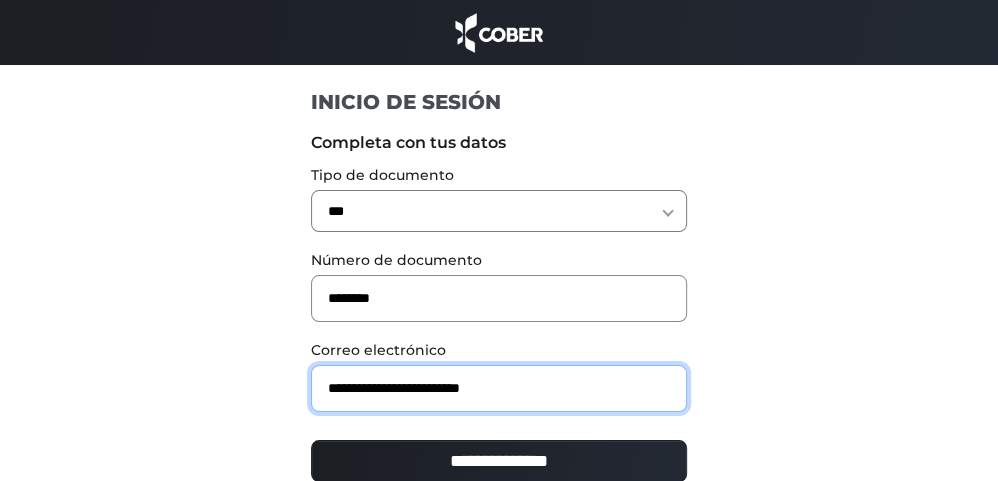 click on "**********" at bounding box center (499, 388) 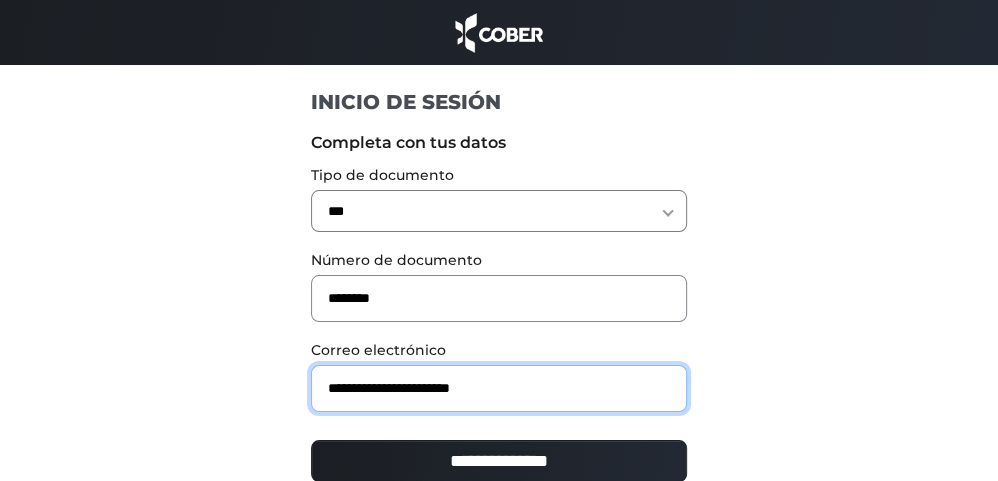 type on "**********" 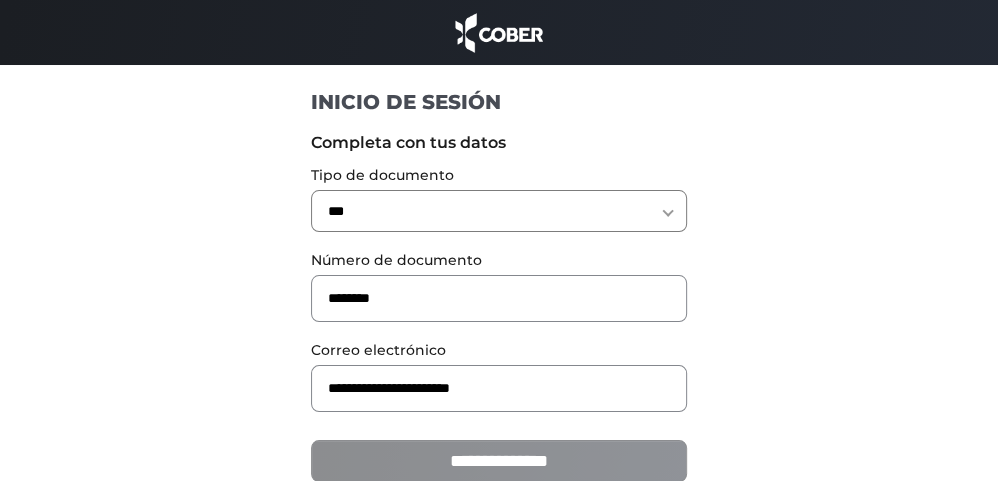 click on "**********" at bounding box center [499, 461] 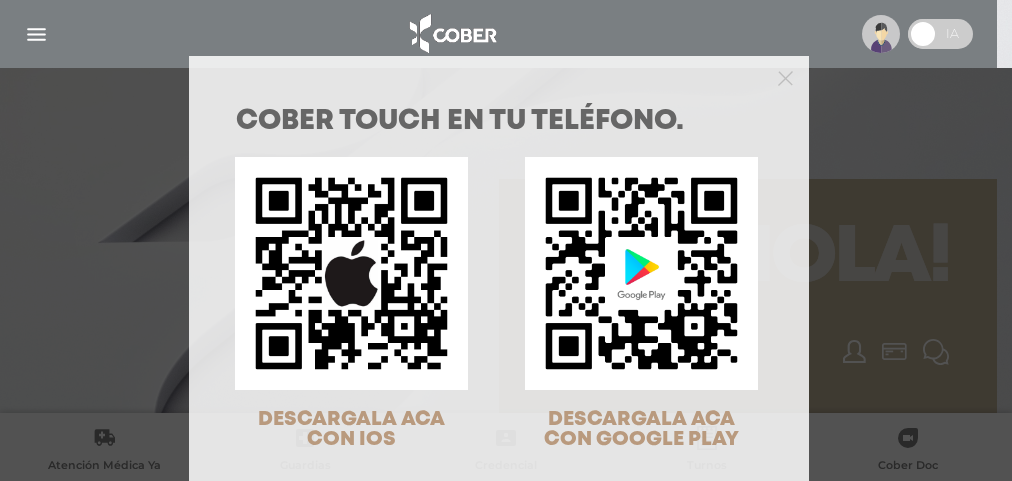 scroll, scrollTop: 0, scrollLeft: 0, axis: both 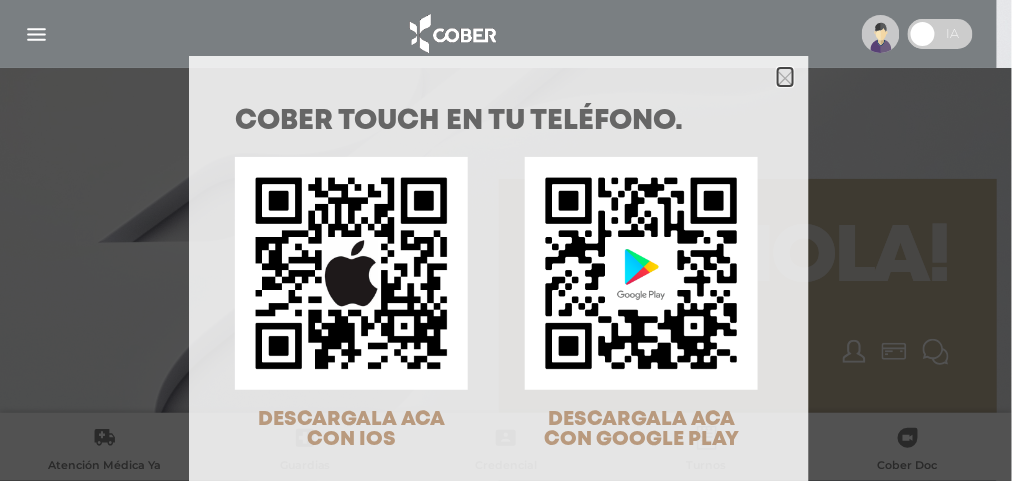 click 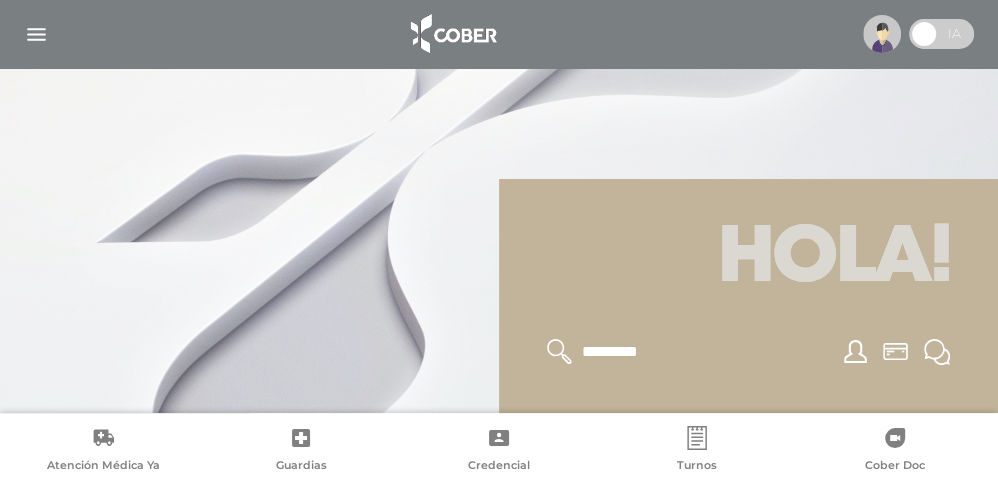 click at bounding box center [36, 34] 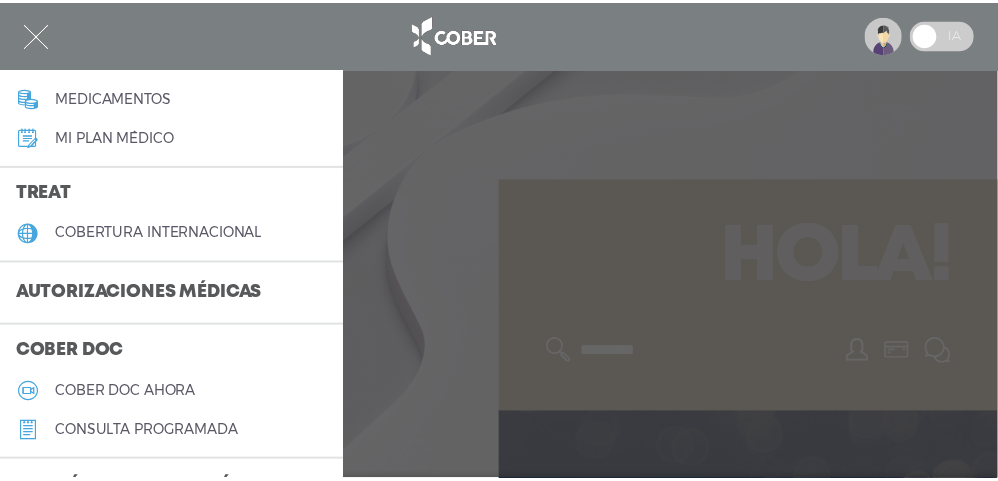 scroll, scrollTop: 400, scrollLeft: 0, axis: vertical 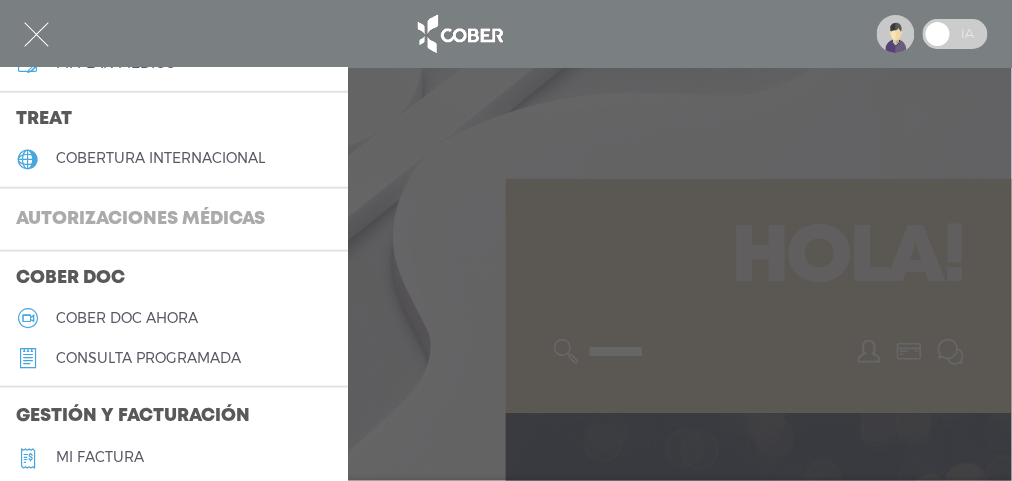 click on "Autorizaciones médicas" at bounding box center [140, 220] 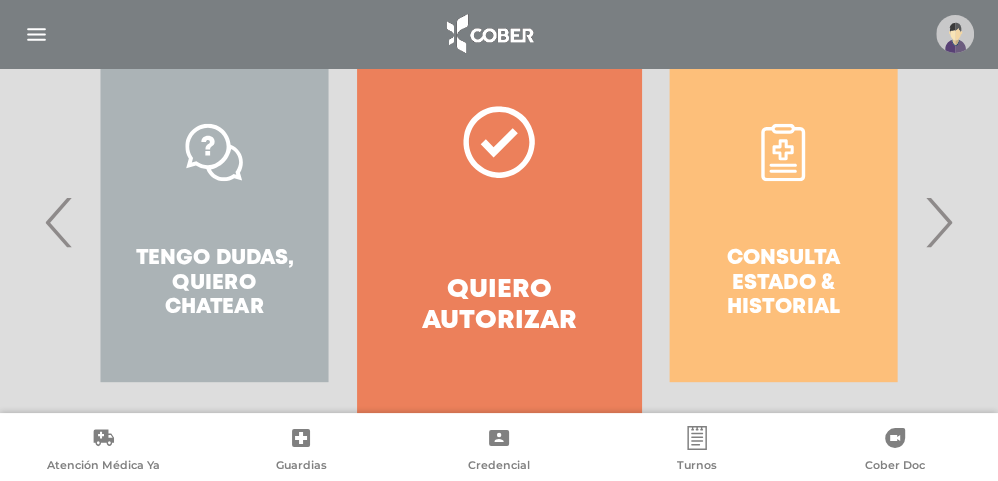 scroll, scrollTop: 500, scrollLeft: 0, axis: vertical 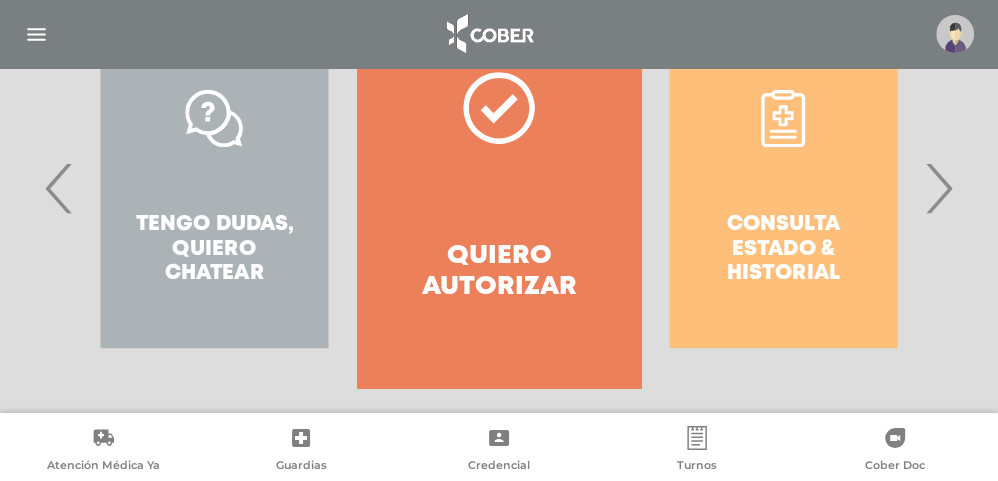 click on "Consulta estado & historial
Prácticas de autorización automática
Tengo dudas, quiero chatear
Quiero autorizar
Consulta estado & historial
Prácticas de autorización automática
Tengo dudas, quiero chatear
Quiero autorizar
Consulta estado & historial
Prácticas de autorización automática                       ‹ ›" at bounding box center [499, 188] 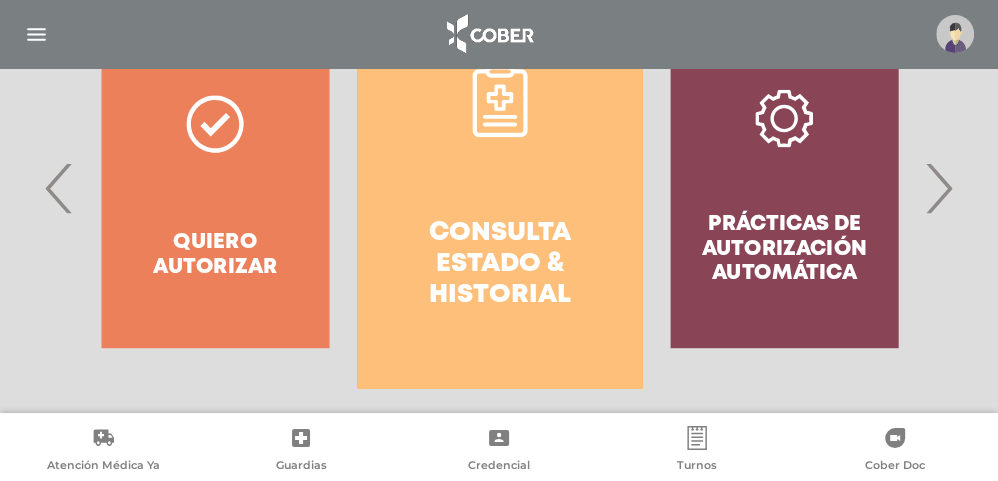 click on "Consulta estado & historial" at bounding box center [499, 265] 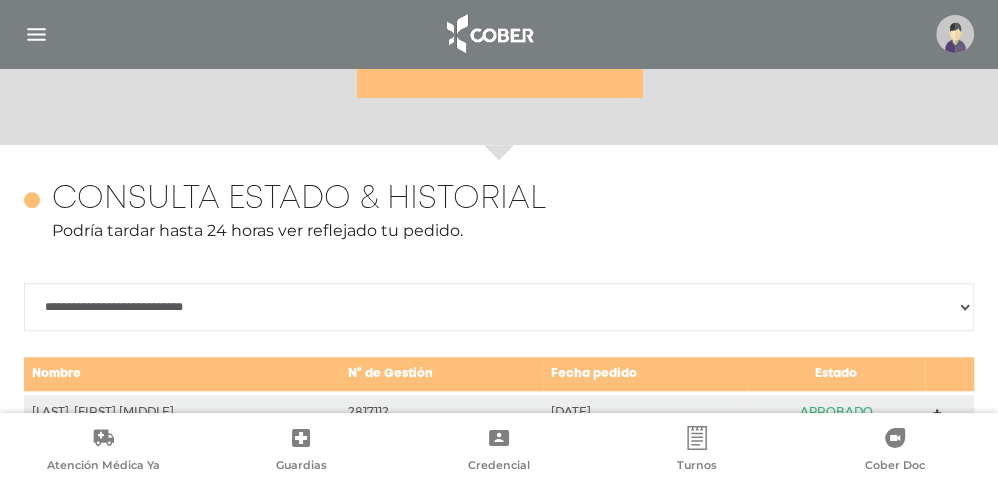scroll, scrollTop: 788, scrollLeft: 0, axis: vertical 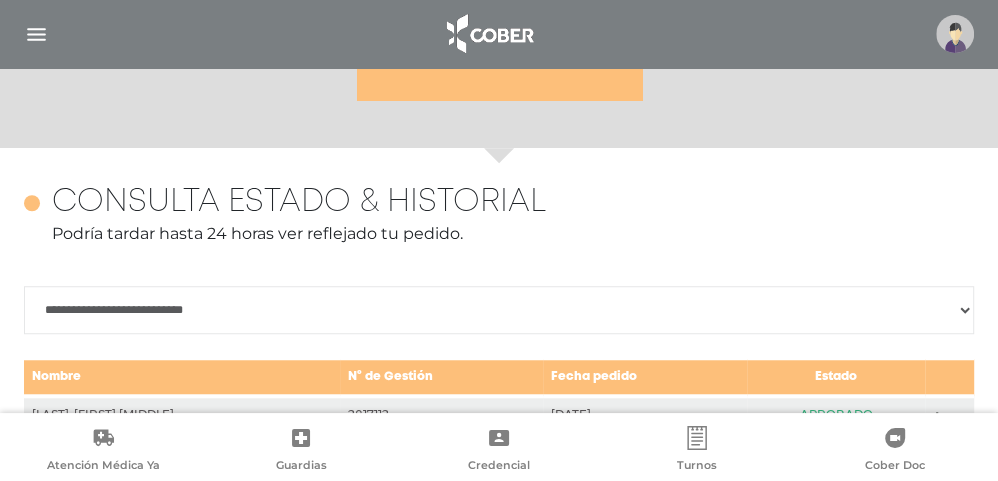 click on "**********" at bounding box center [499, 310] 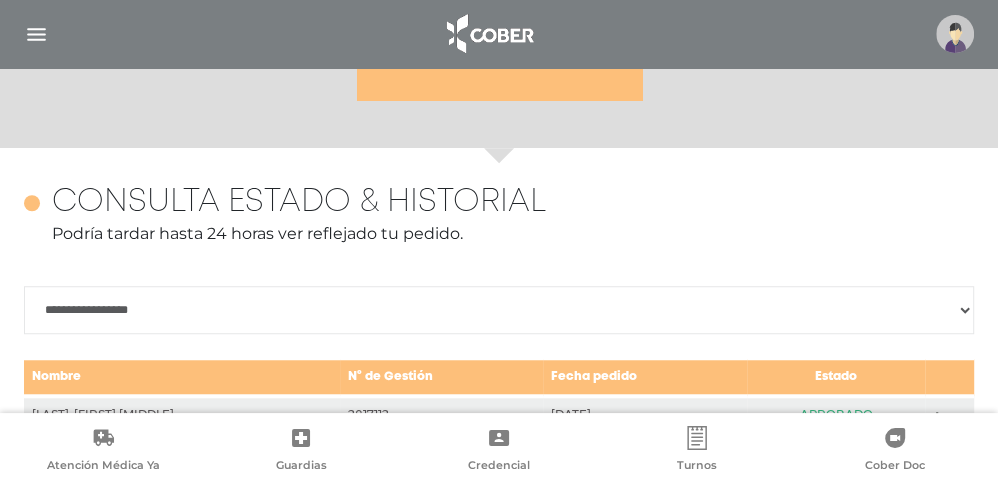 click on "**********" at bounding box center [499, 310] 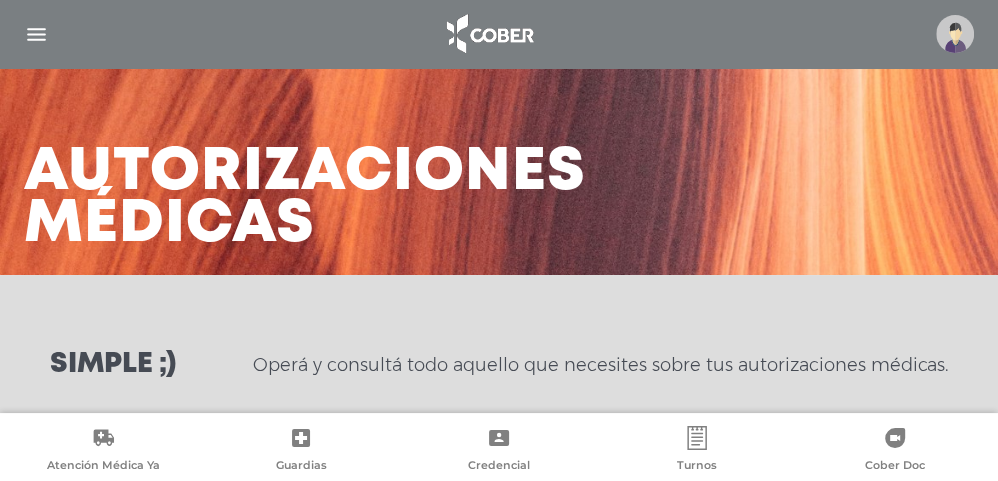 scroll, scrollTop: 0, scrollLeft: 0, axis: both 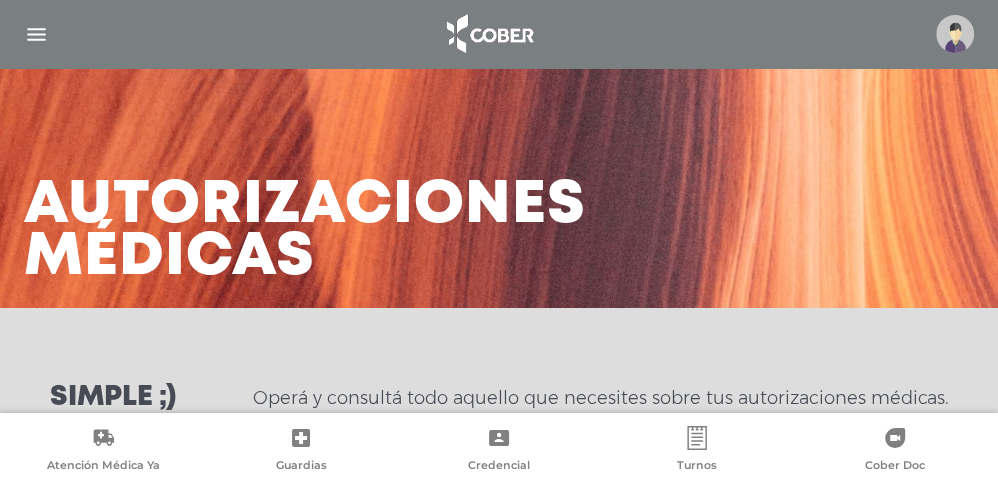 click at bounding box center (36, 34) 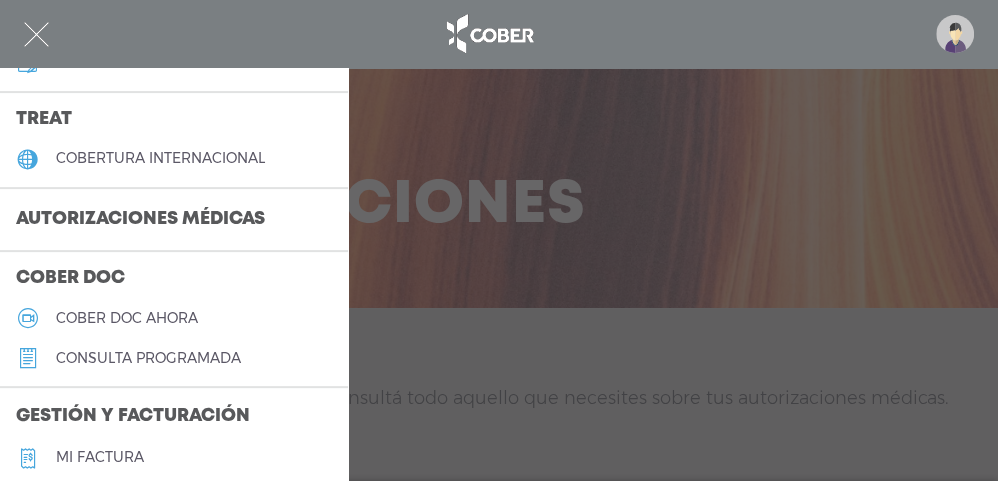 scroll, scrollTop: 500, scrollLeft: 0, axis: vertical 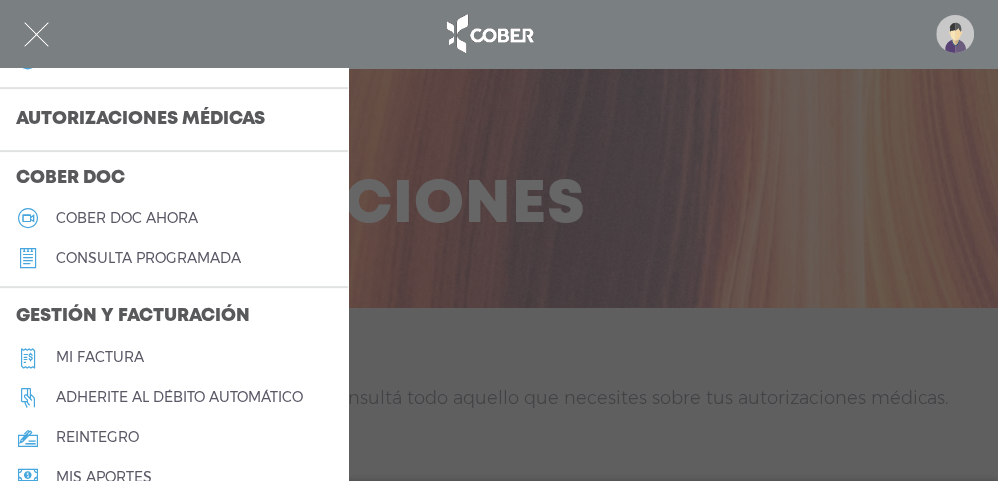 click at bounding box center (499, 34) 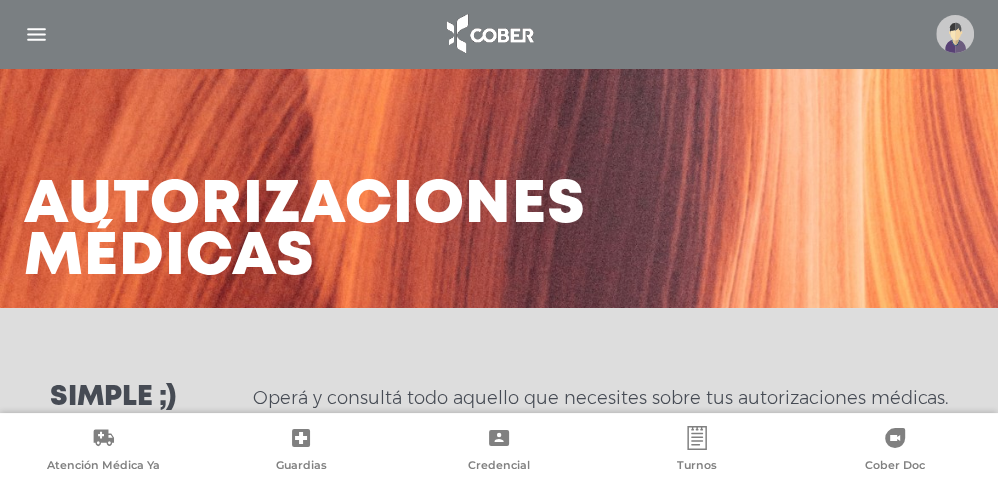 click at bounding box center (36, 34) 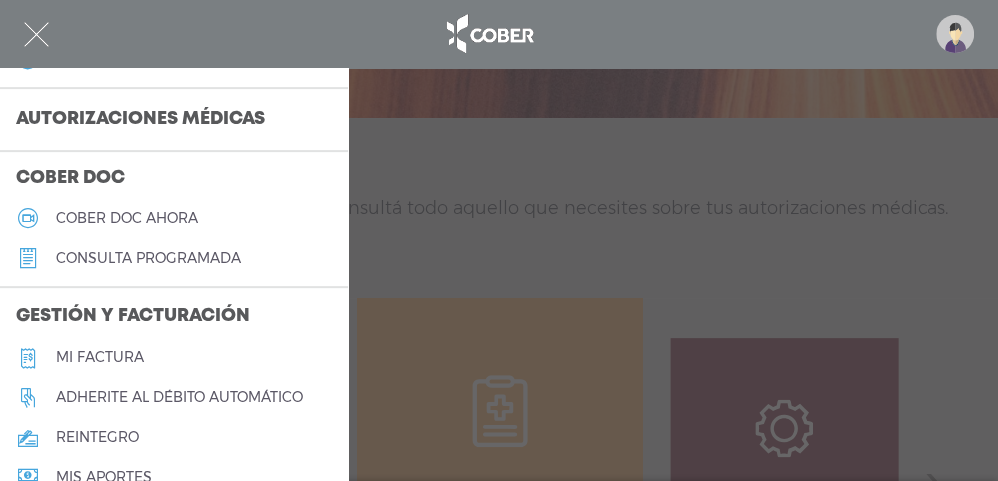 scroll, scrollTop: 200, scrollLeft: 0, axis: vertical 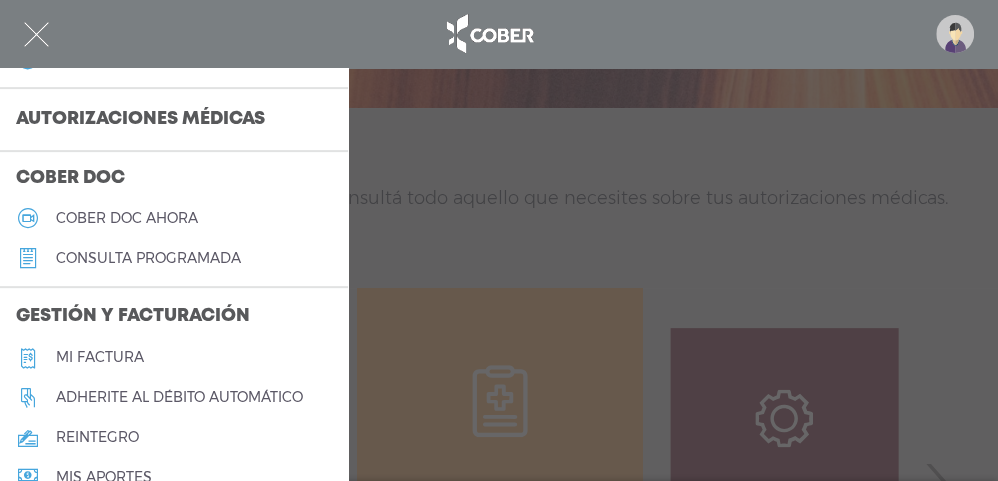 click at bounding box center (499, 240) 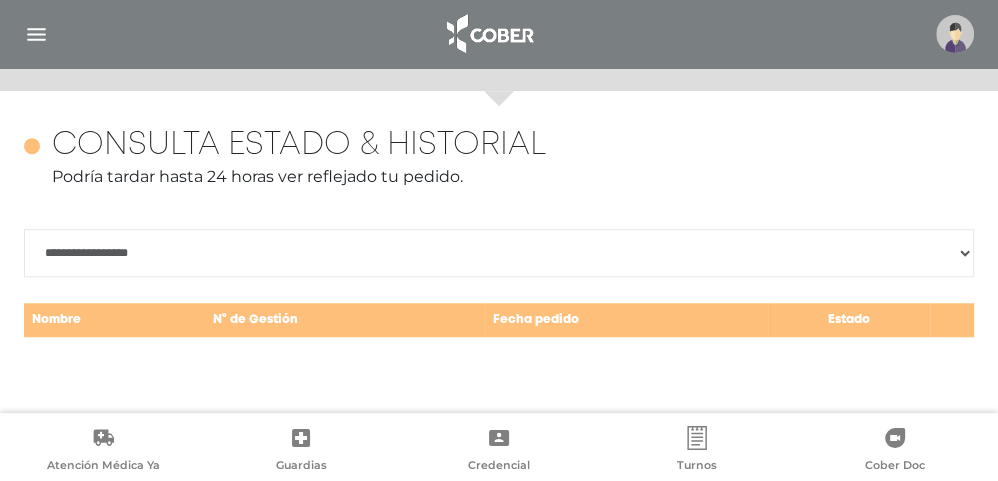 scroll, scrollTop: 868, scrollLeft: 0, axis: vertical 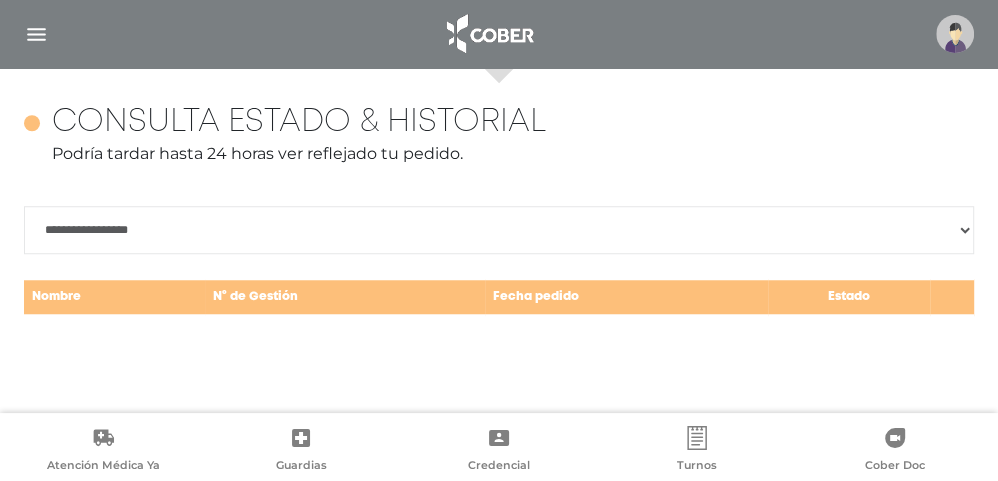 click on "Consulta estado & historial" at bounding box center [299, 123] 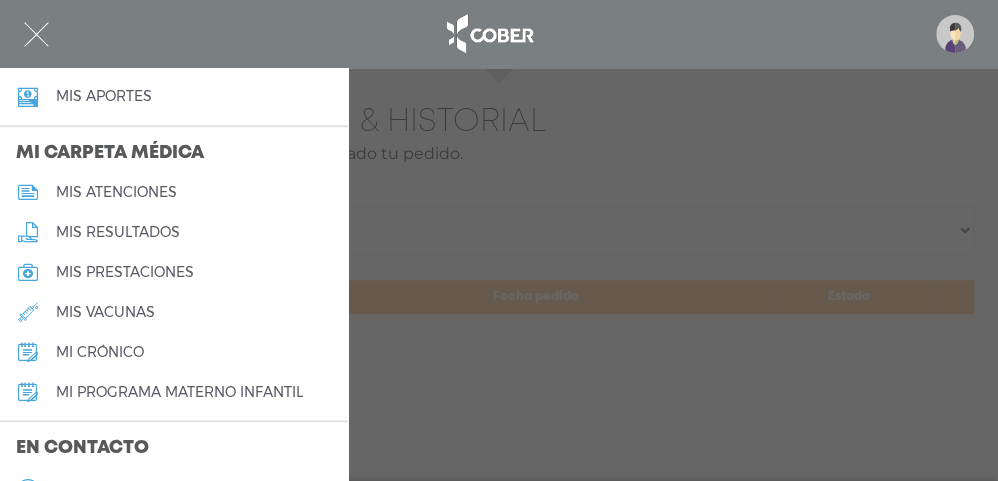 scroll, scrollTop: 1060, scrollLeft: 0, axis: vertical 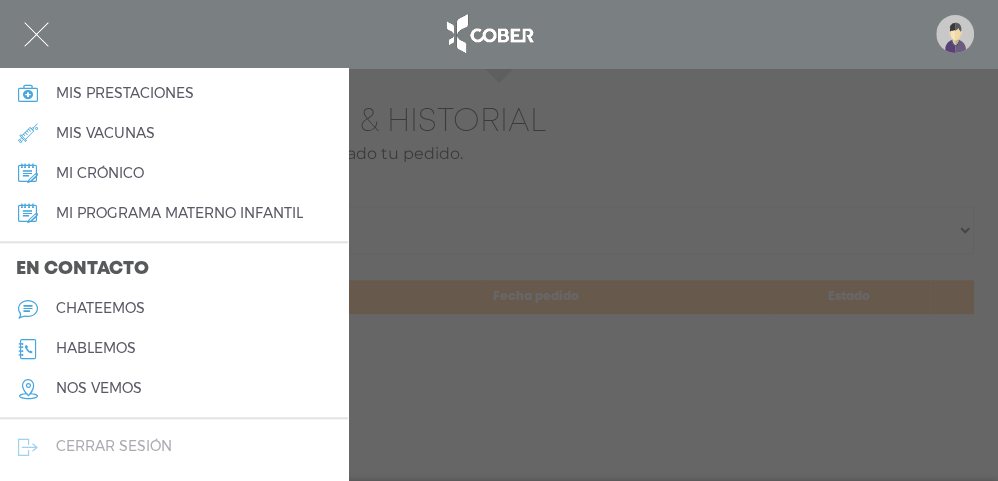 click on "cerrar sesión" at bounding box center (114, 446) 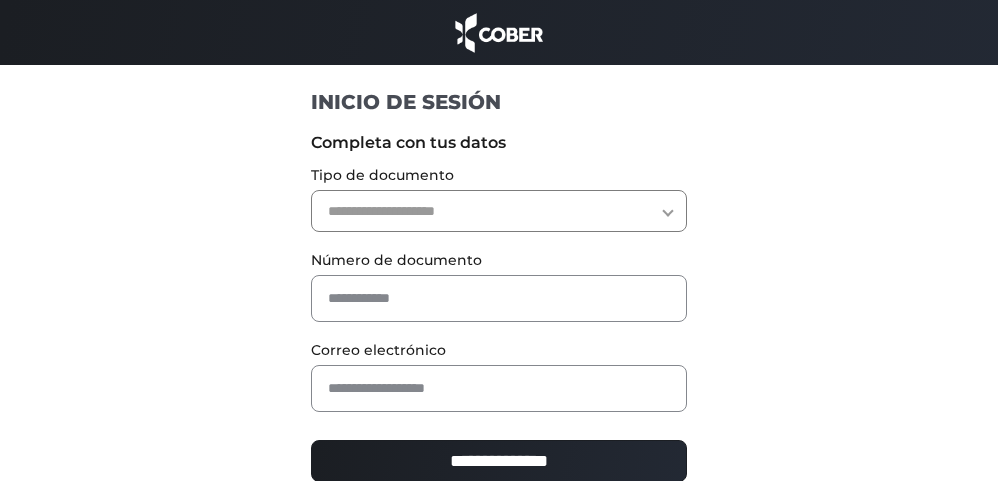 scroll, scrollTop: 0, scrollLeft: 0, axis: both 